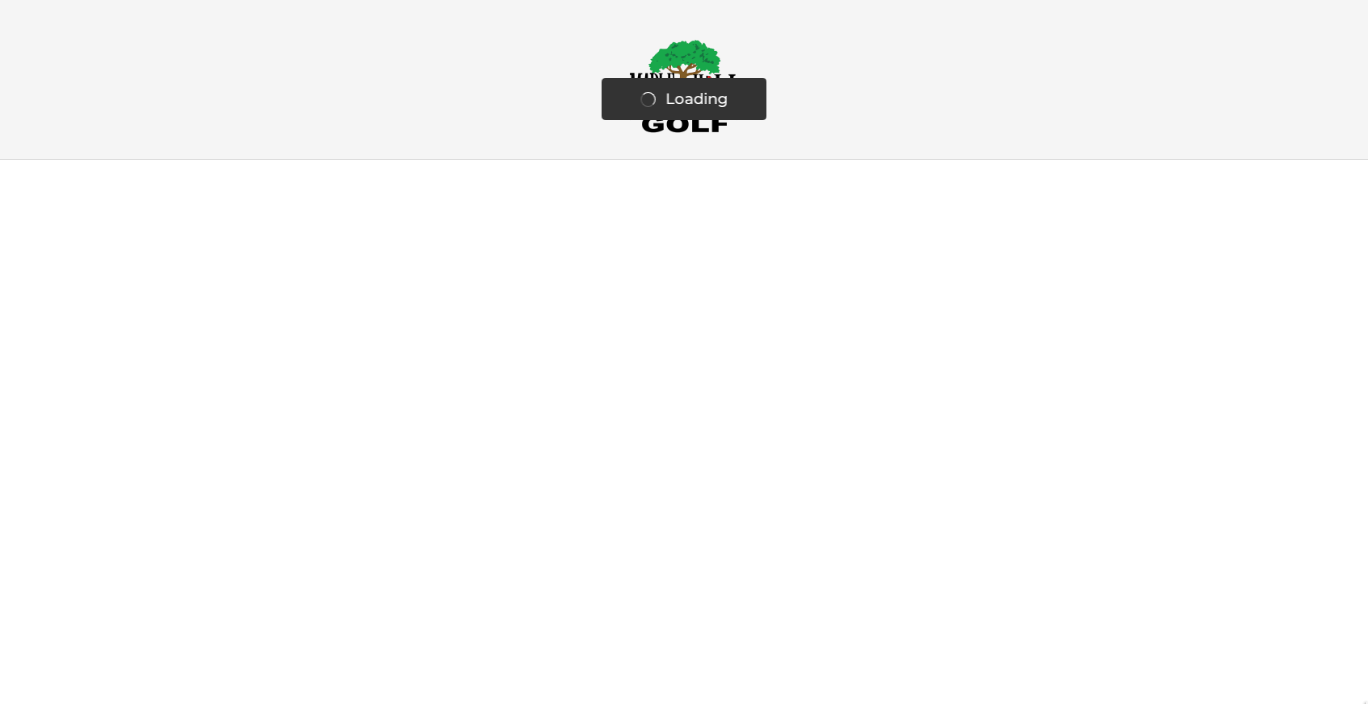 scroll, scrollTop: 0, scrollLeft: 0, axis: both 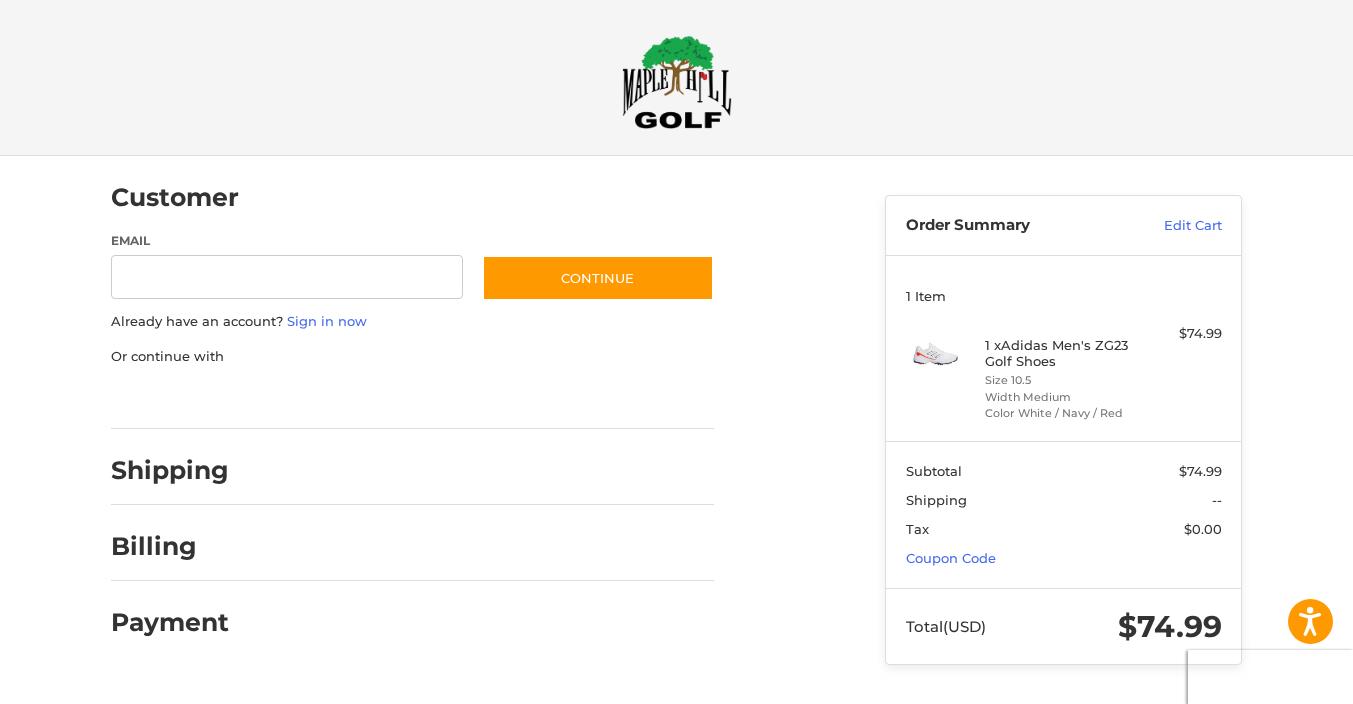 click at bounding box center (676, 704) 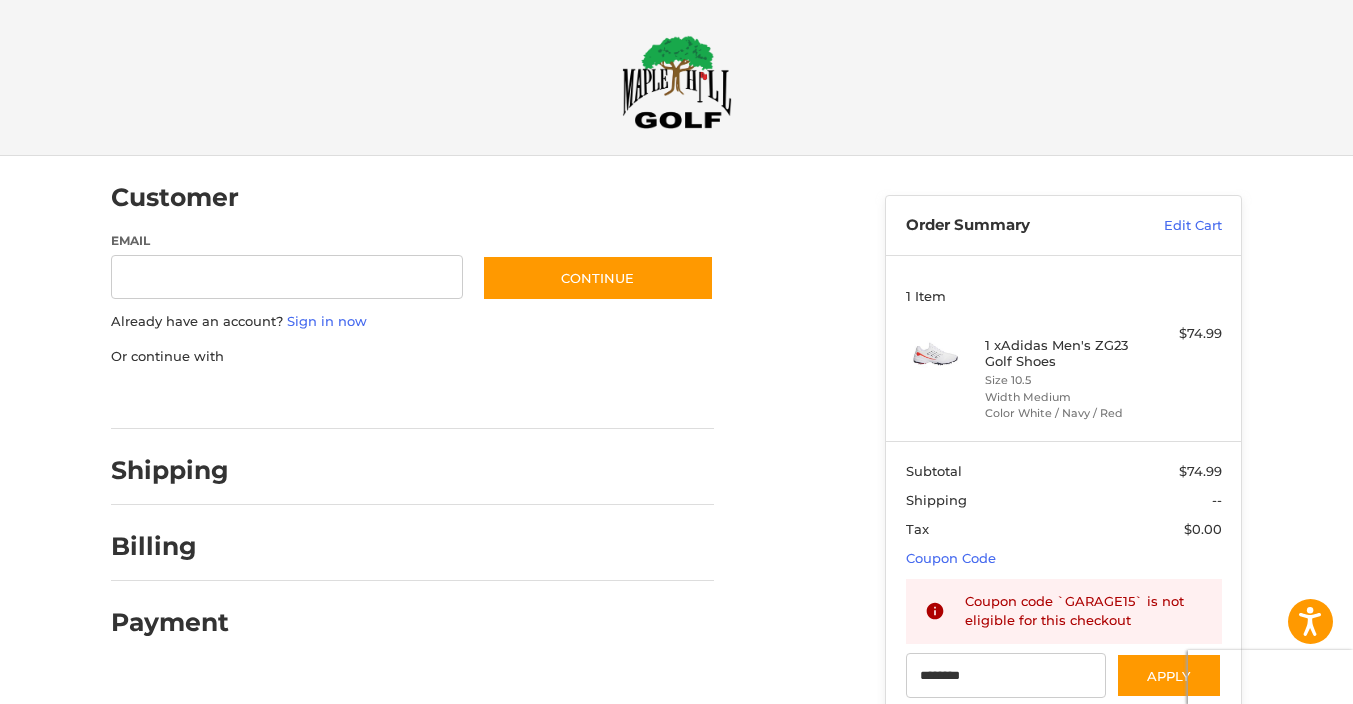 type on "********" 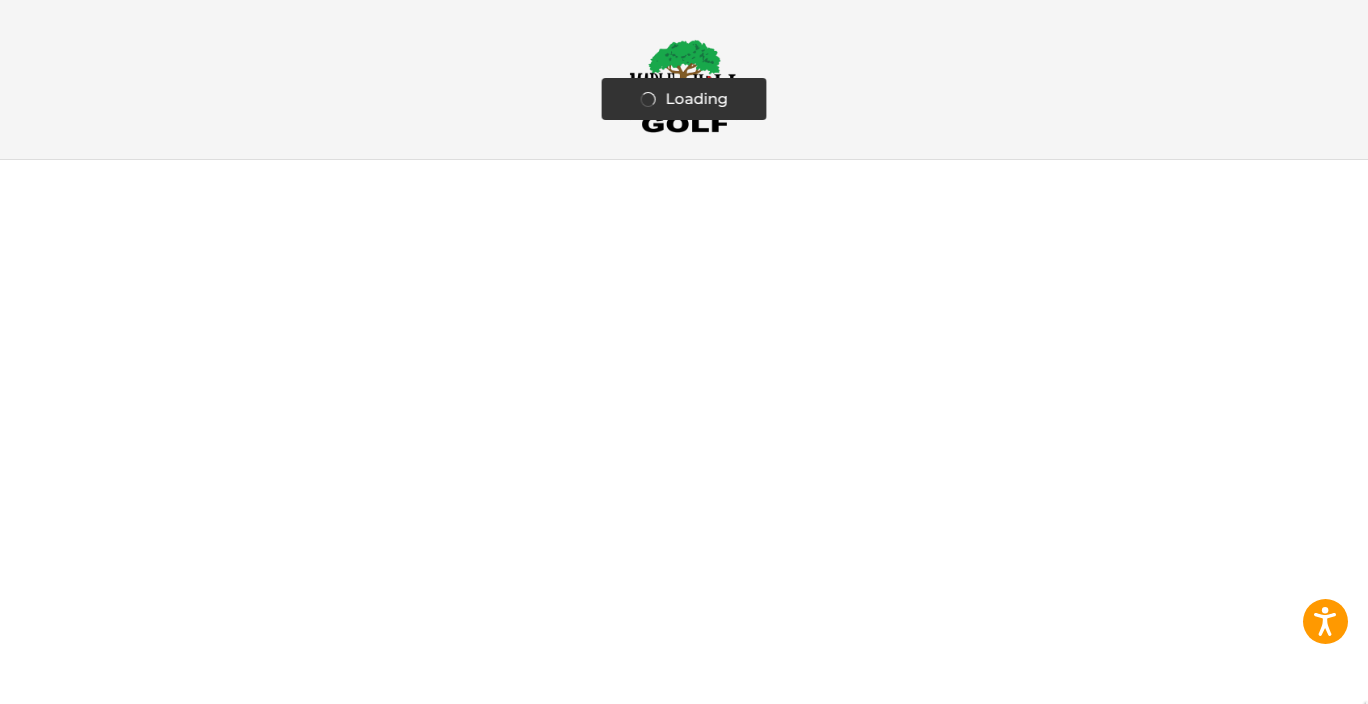 scroll, scrollTop: 0, scrollLeft: 0, axis: both 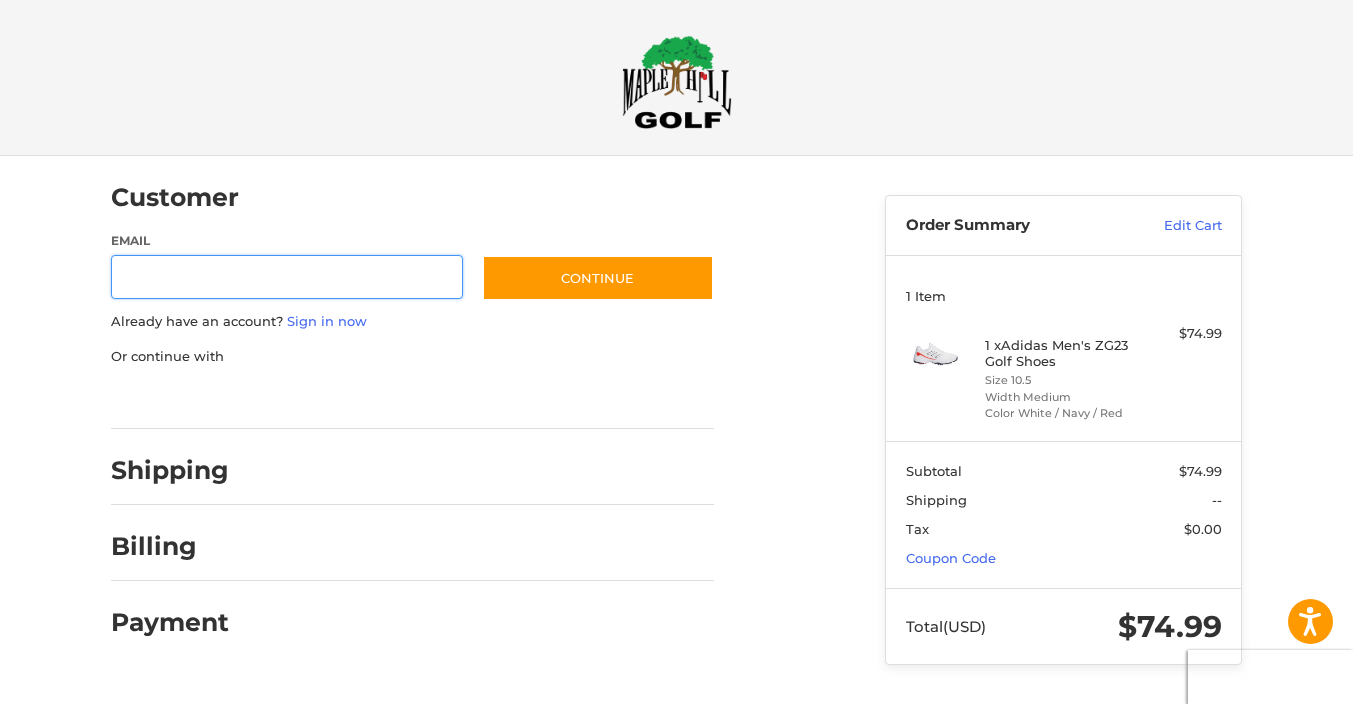 click at bounding box center [0, 704] 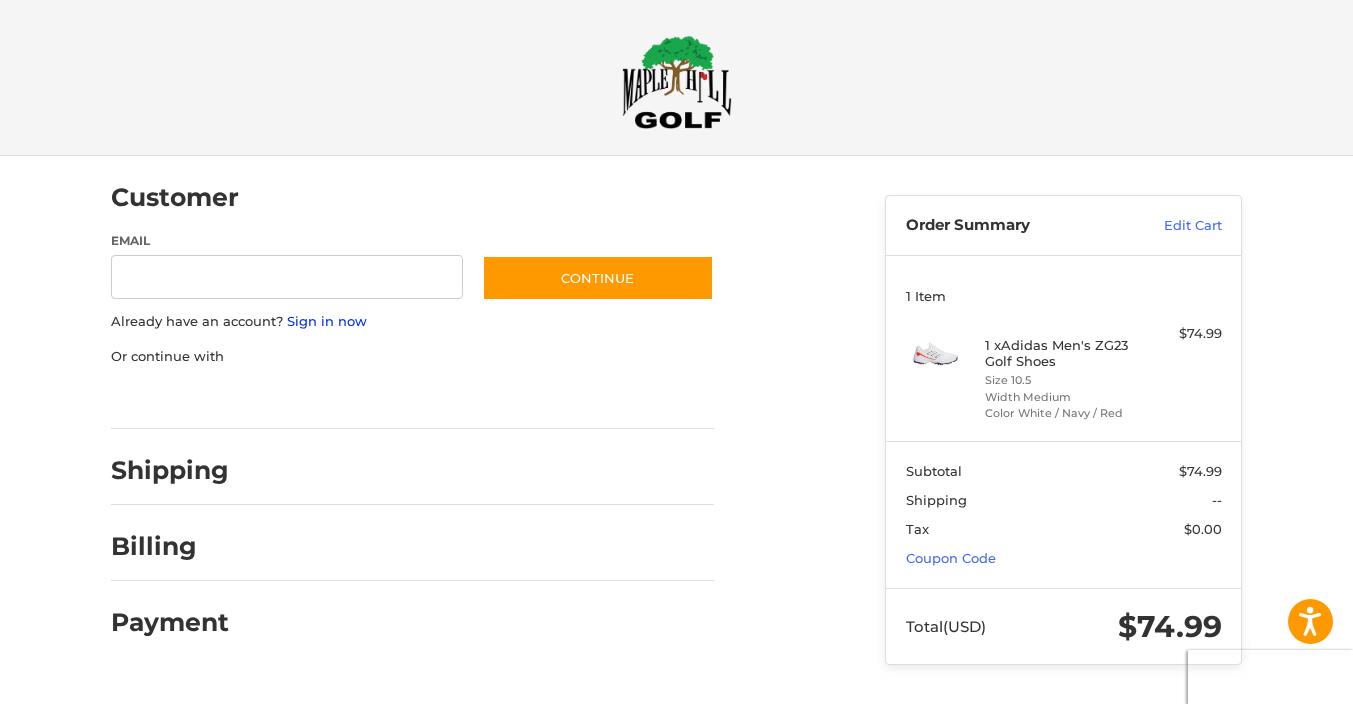 click on "Sign in now" at bounding box center [327, 321] 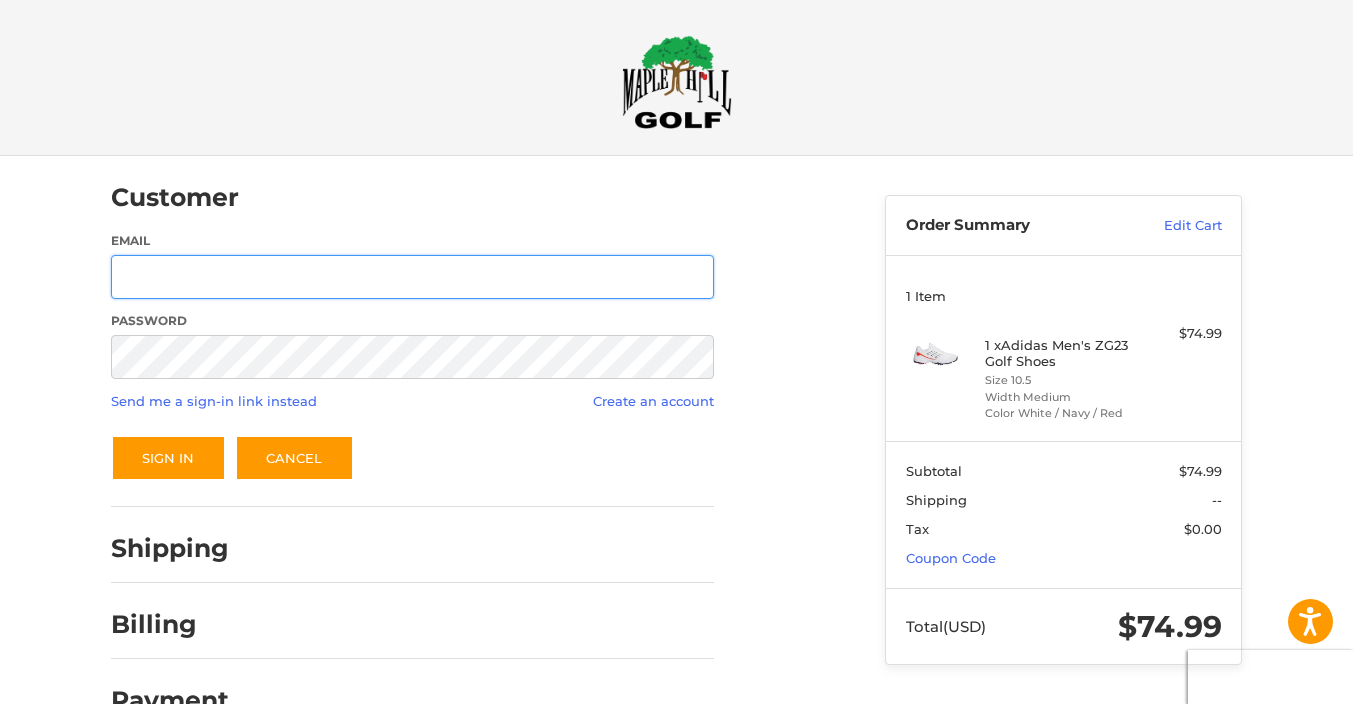 click on "Email" at bounding box center [412, 277] 